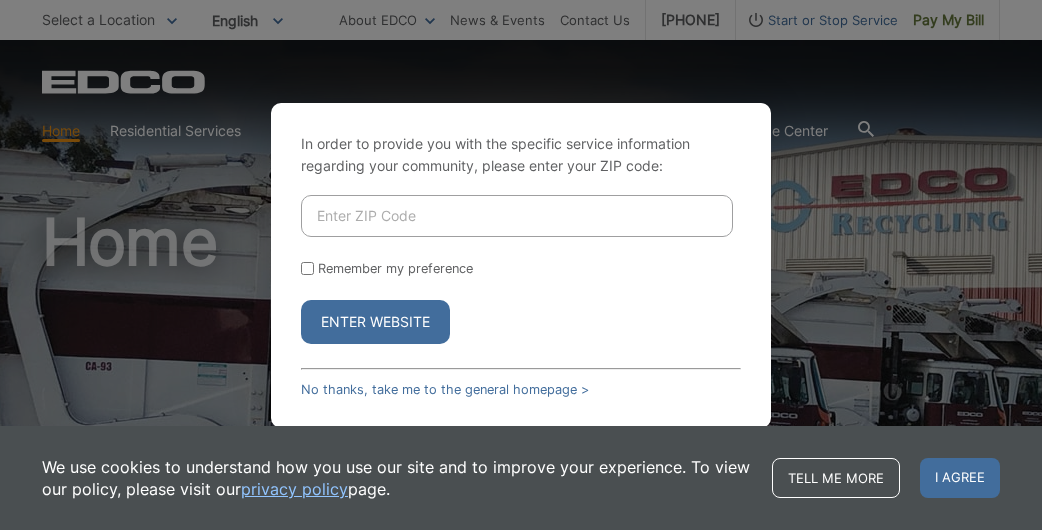 scroll, scrollTop: 0, scrollLeft: 0, axis: both 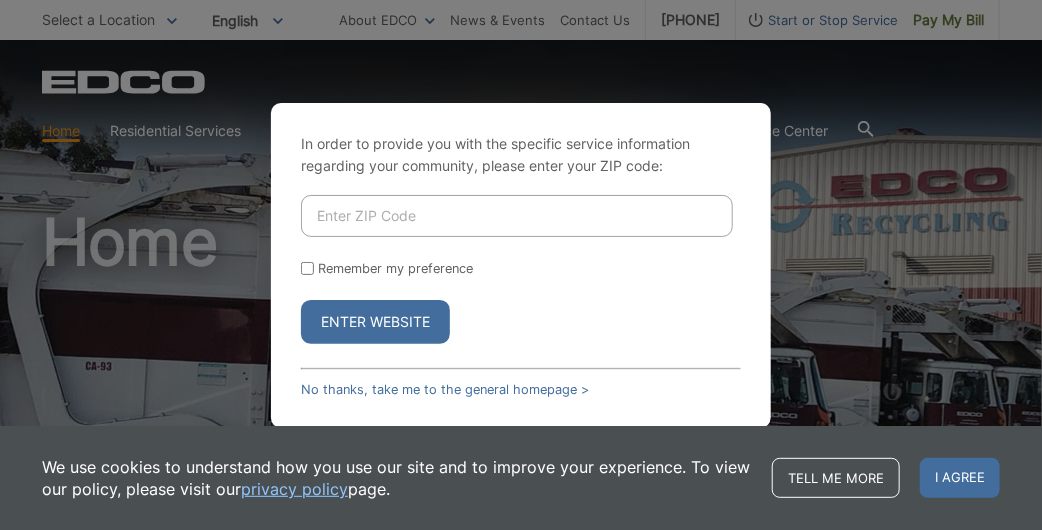 click at bounding box center (517, 216) 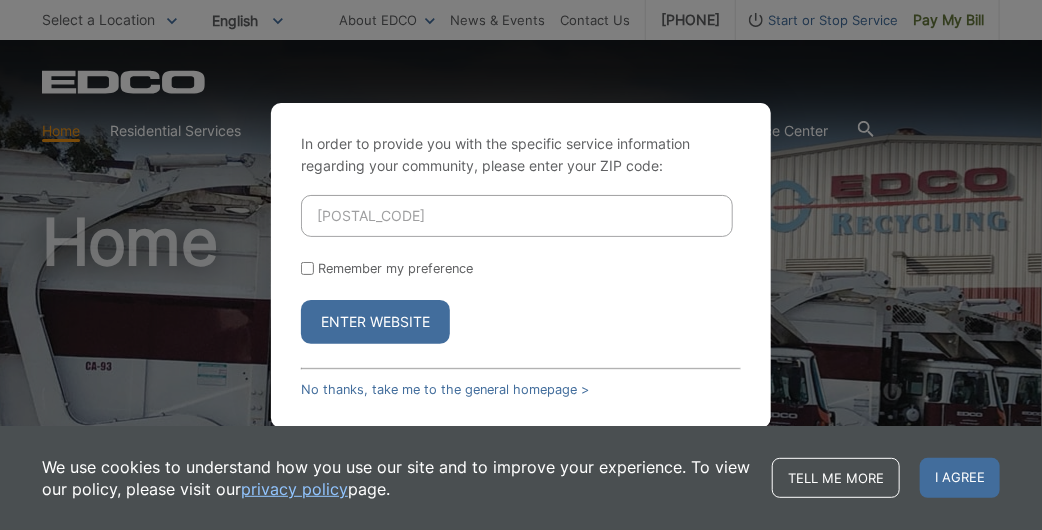 type on "90621" 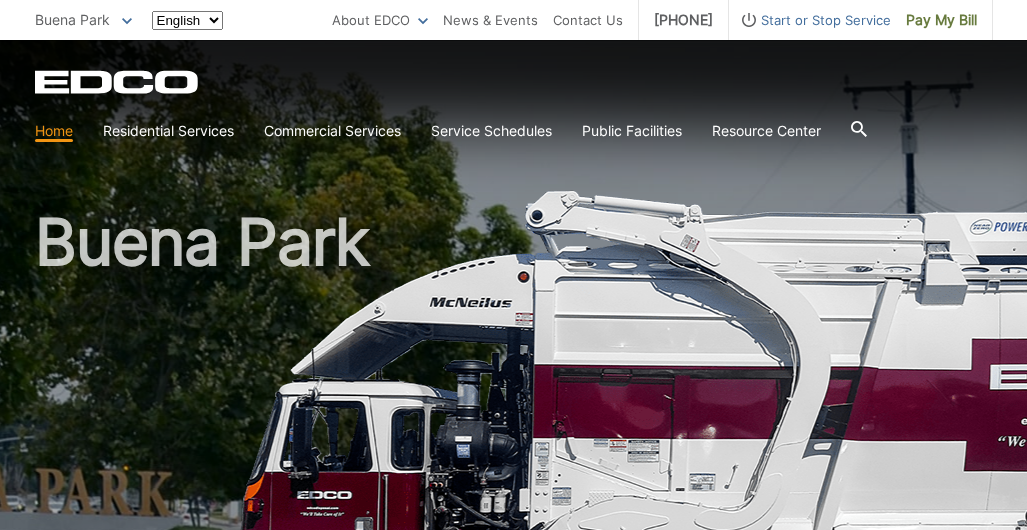 scroll, scrollTop: 0, scrollLeft: 0, axis: both 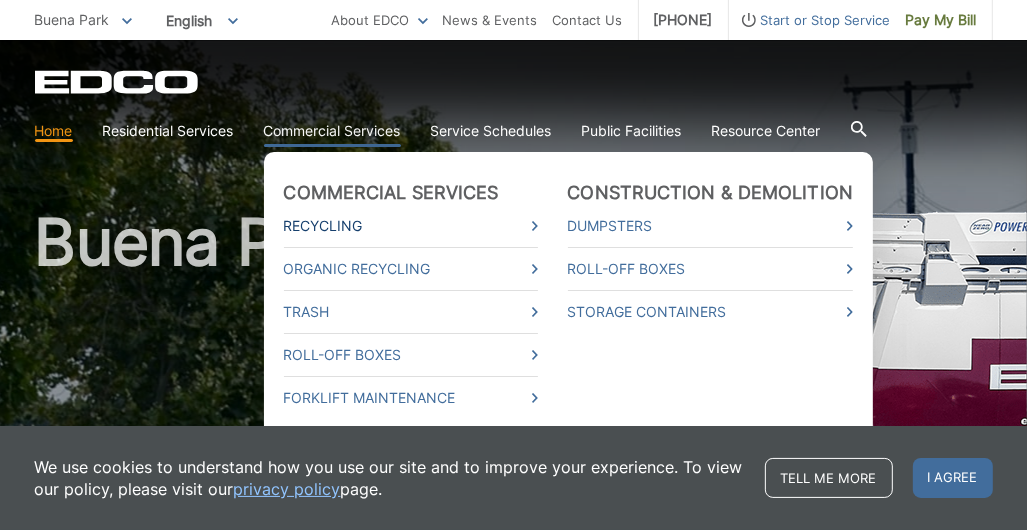 click on "Recycling" at bounding box center [411, 226] 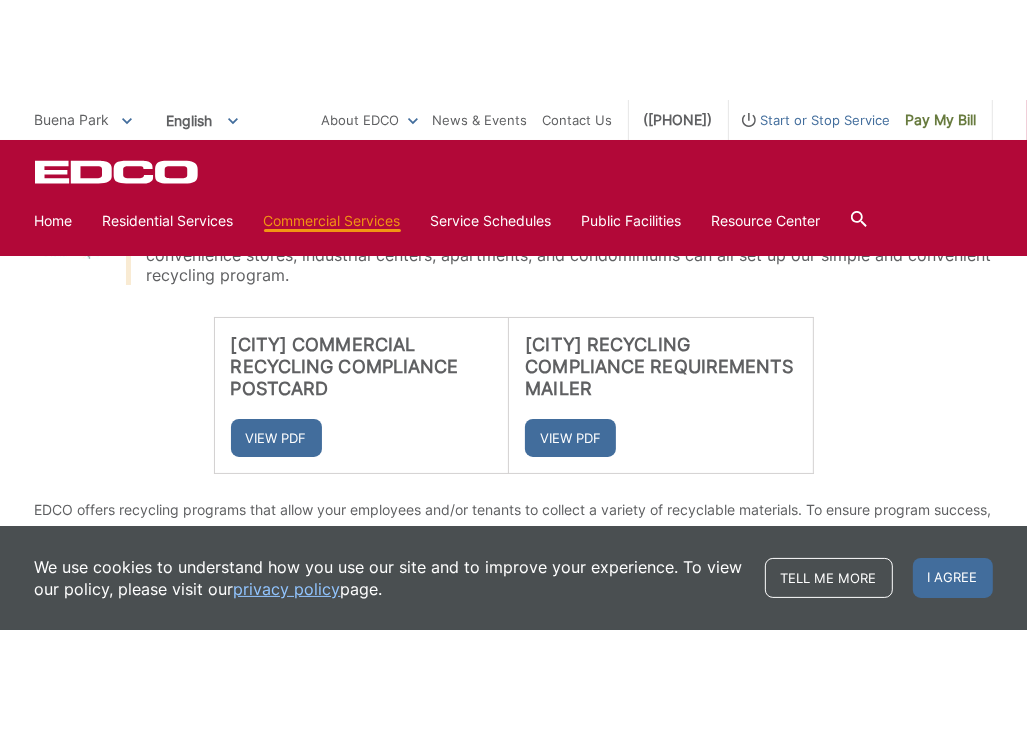 scroll, scrollTop: 596, scrollLeft: 0, axis: vertical 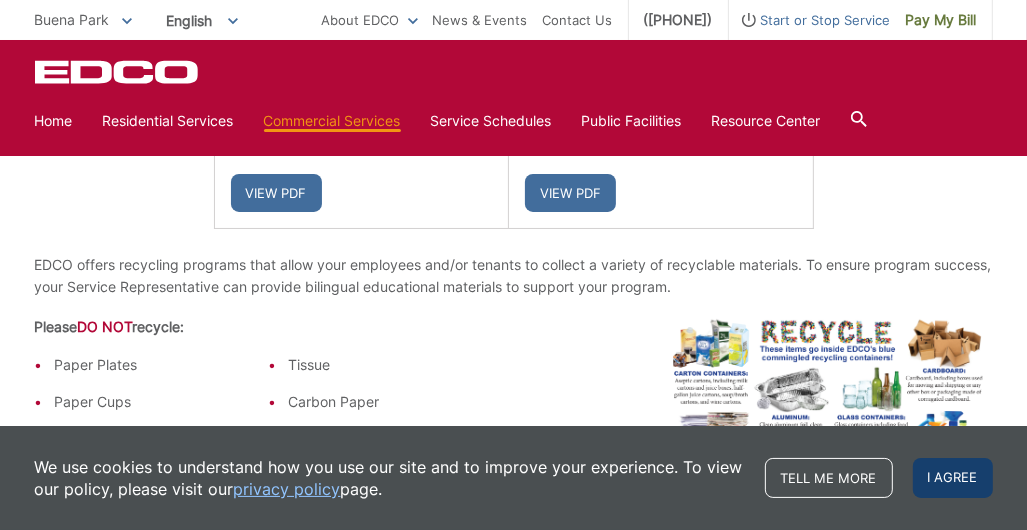 click on "I agree" at bounding box center [953, 478] 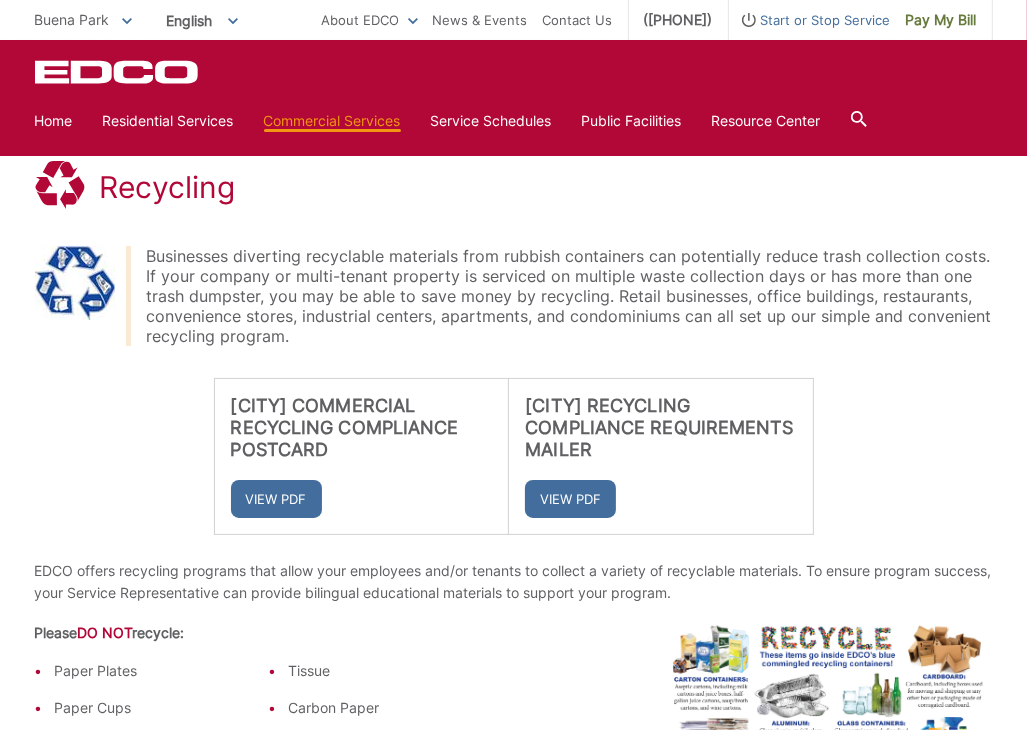 scroll, scrollTop: 243, scrollLeft: 0, axis: vertical 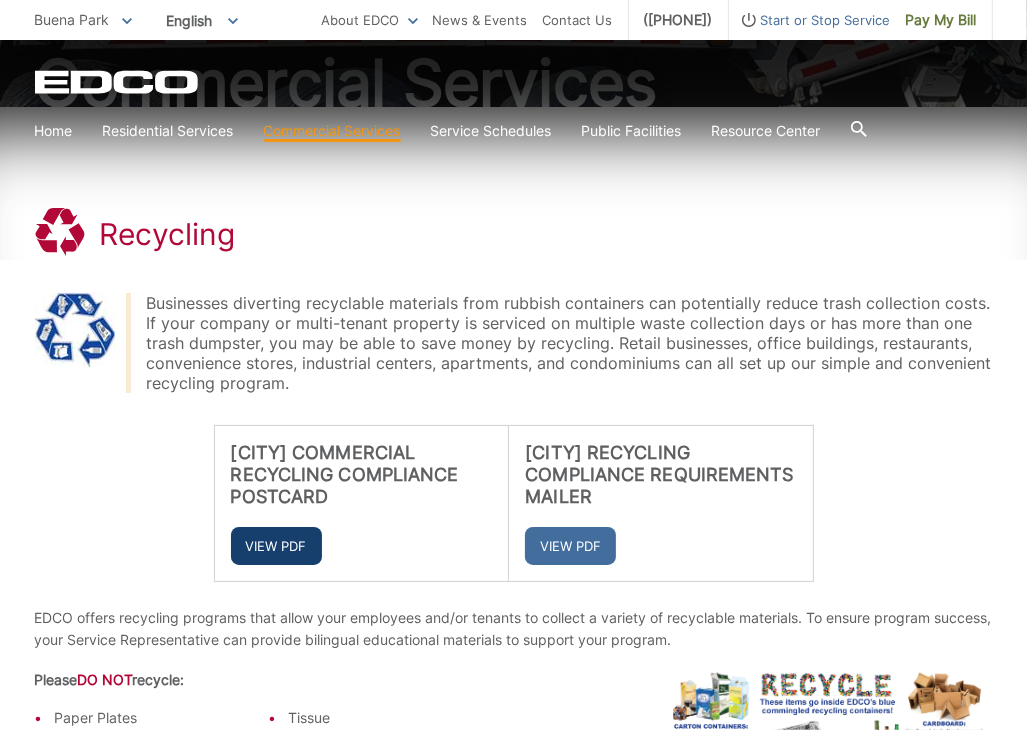 click on "View PDF" at bounding box center (276, 546) 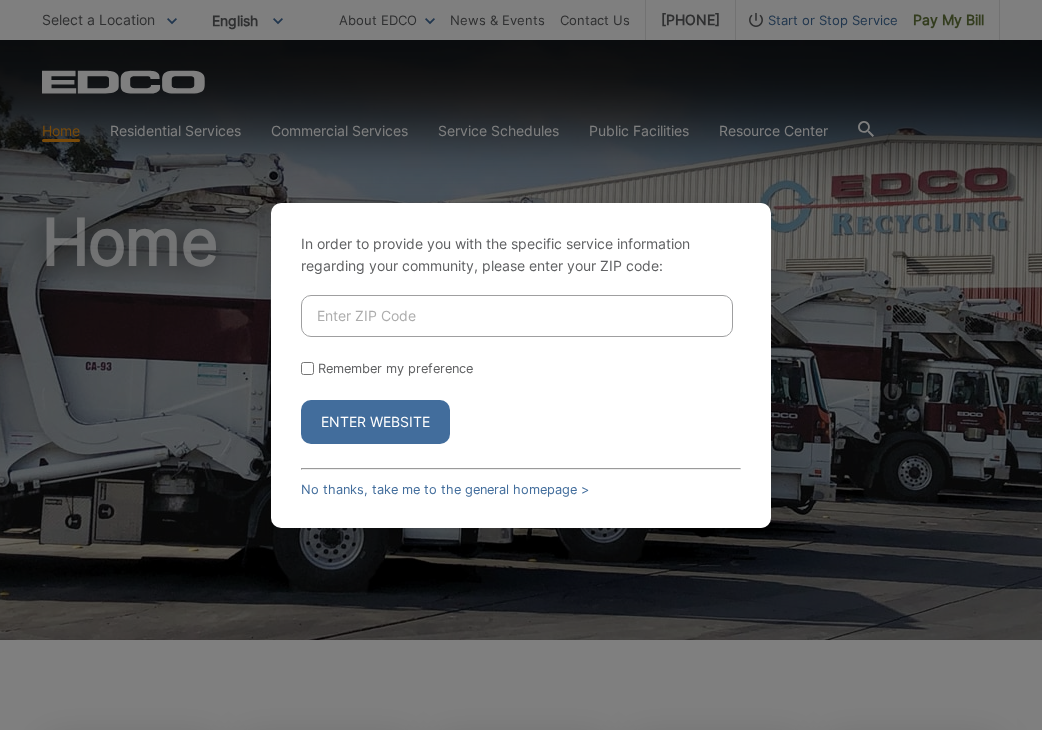 scroll, scrollTop: 0, scrollLeft: 0, axis: both 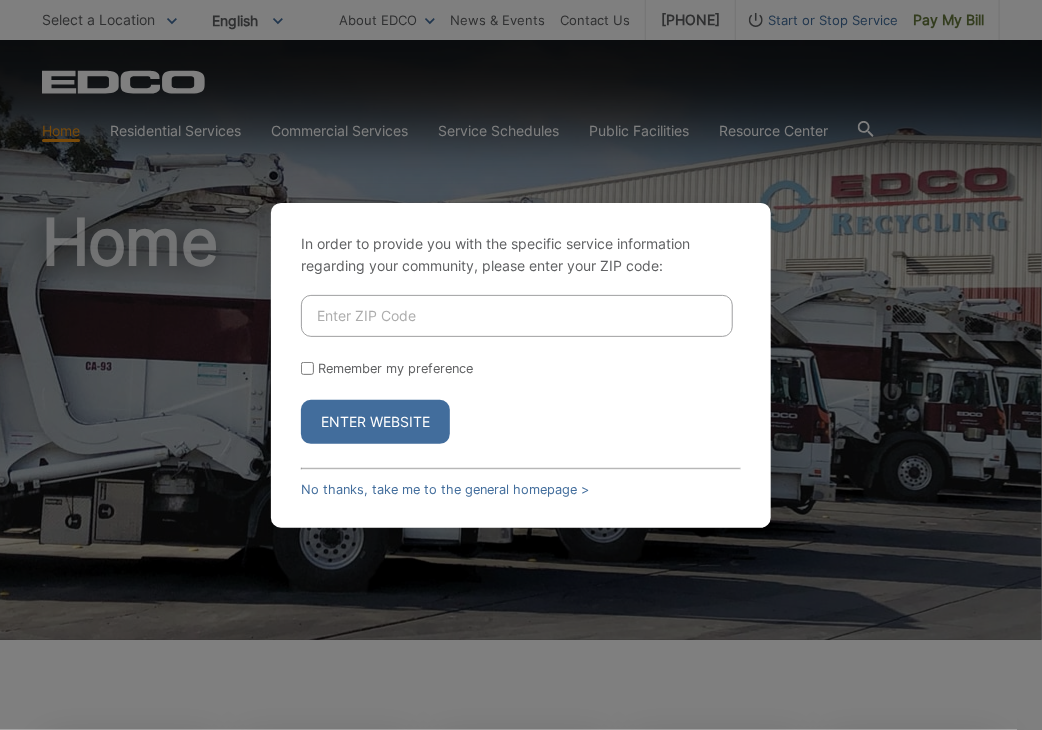 click at bounding box center (517, 316) 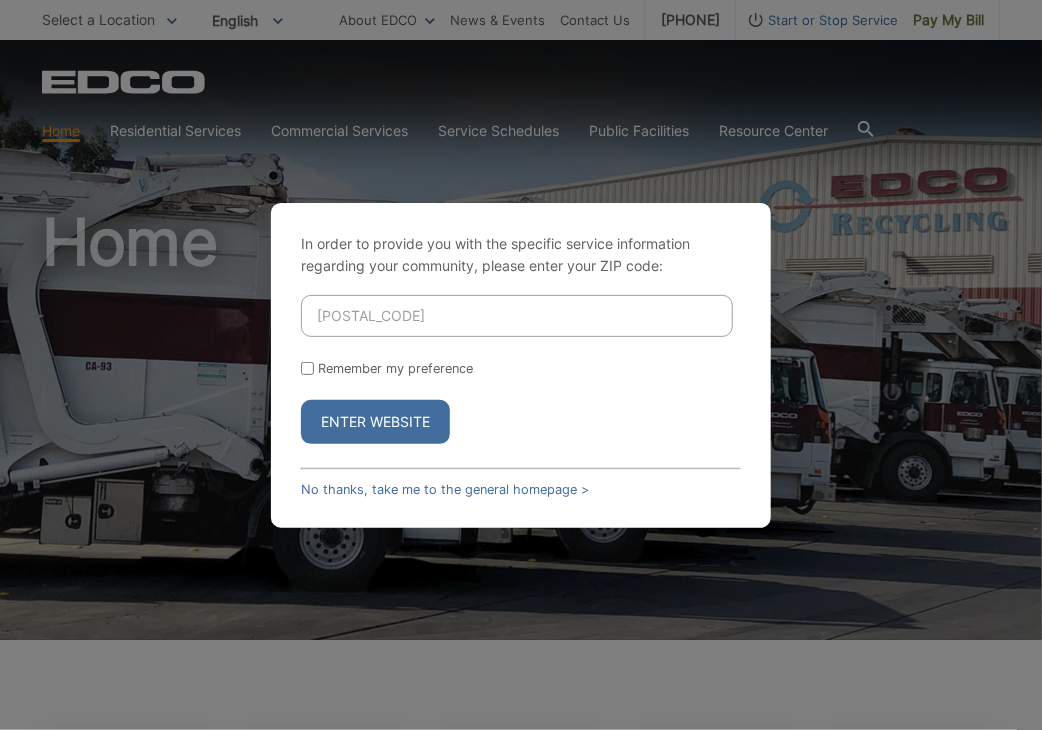 type on "90621" 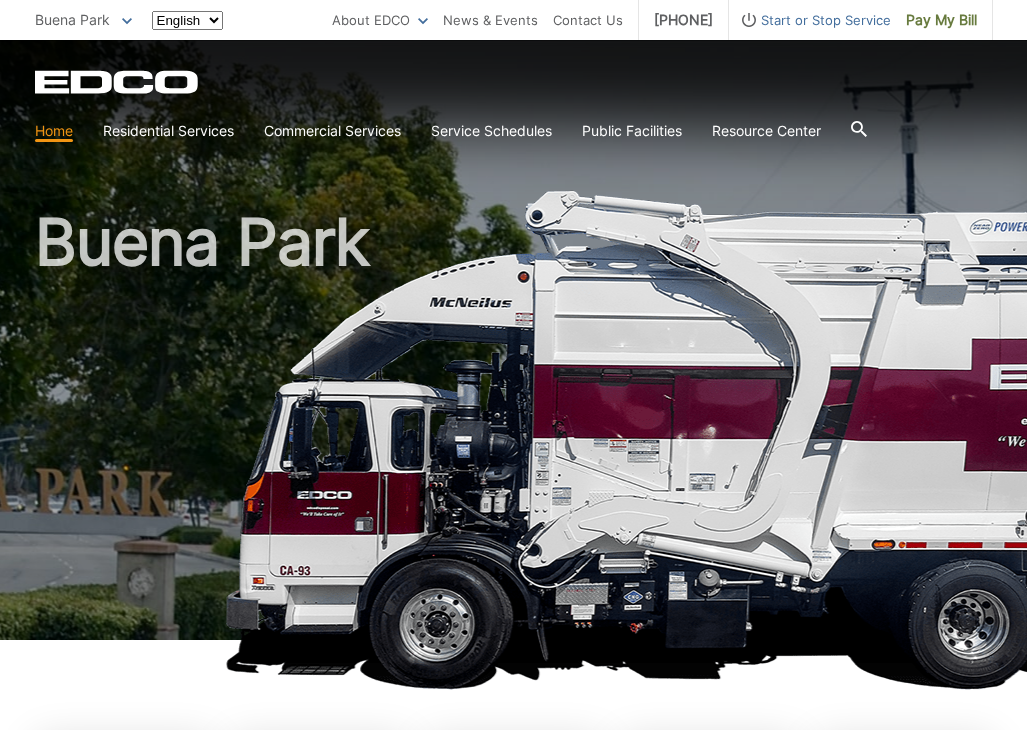 scroll, scrollTop: 0, scrollLeft: 0, axis: both 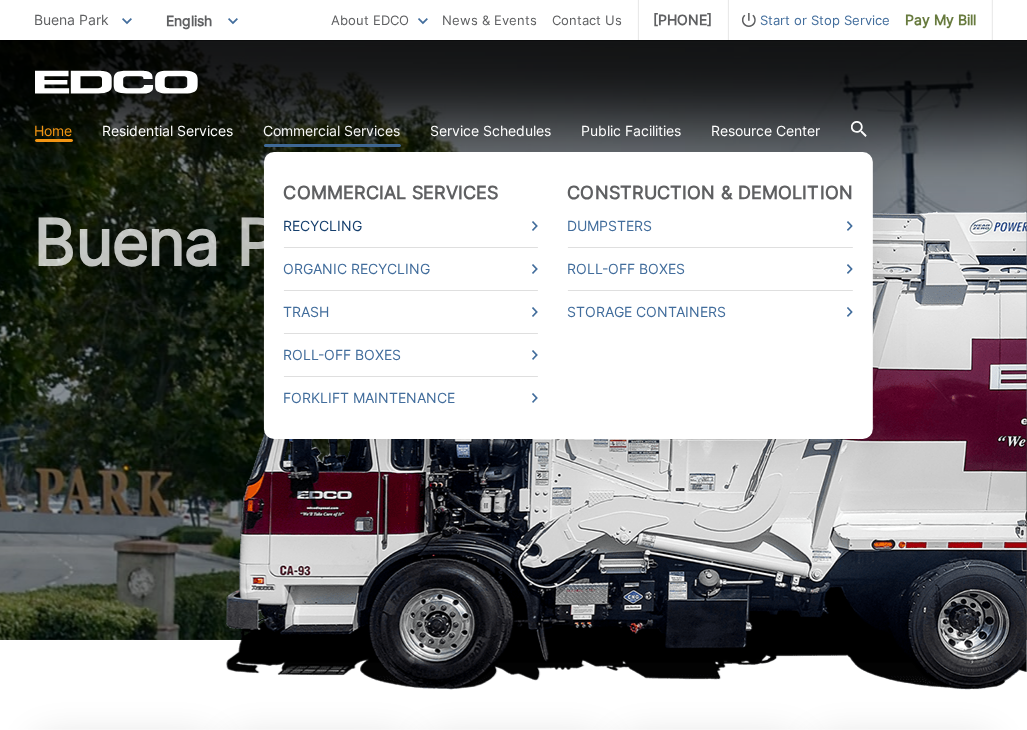 click on "Recycling" at bounding box center (411, 226) 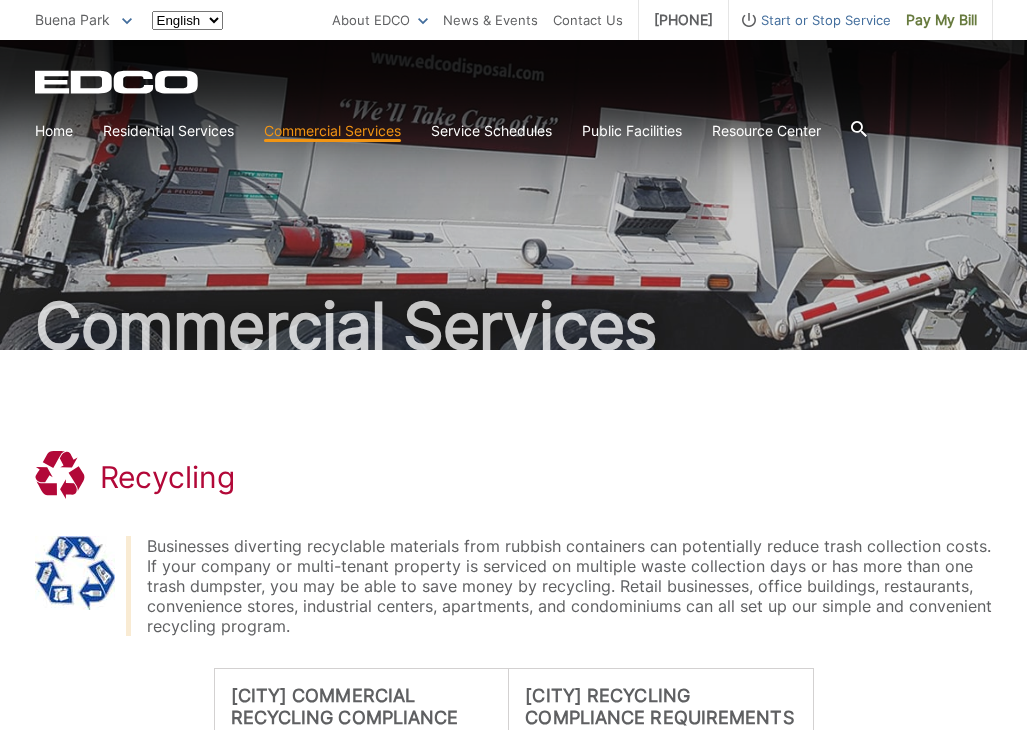 scroll, scrollTop: 0, scrollLeft: 0, axis: both 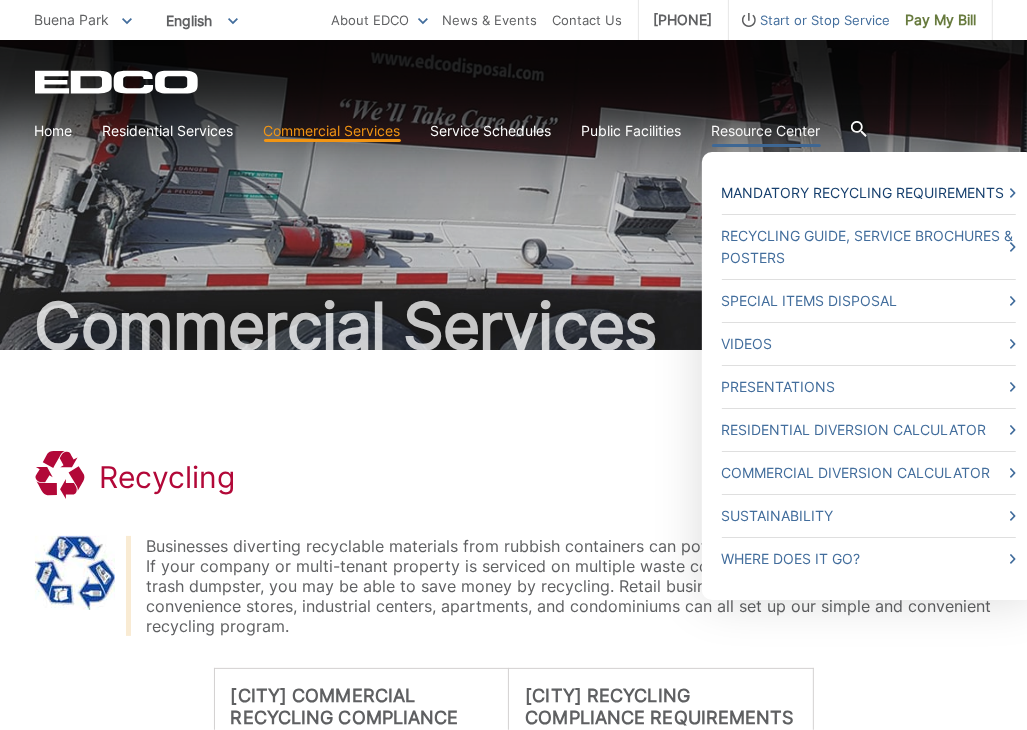 click on "Mandatory Recycling Requirements" at bounding box center [869, 193] 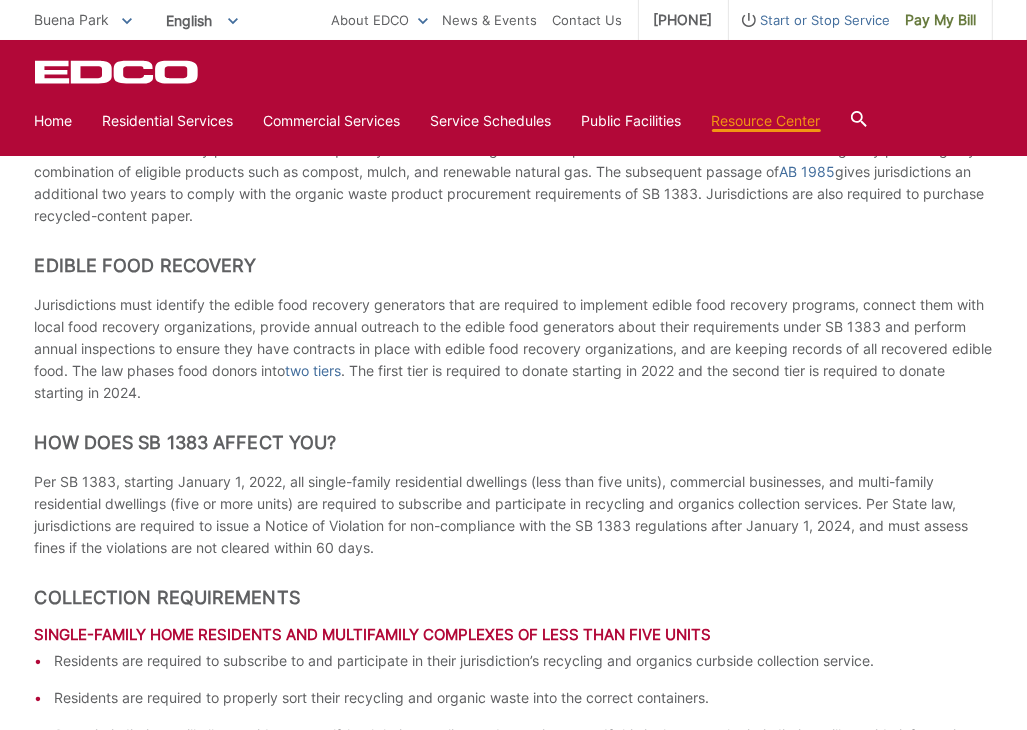 scroll, scrollTop: 1559, scrollLeft: 0, axis: vertical 